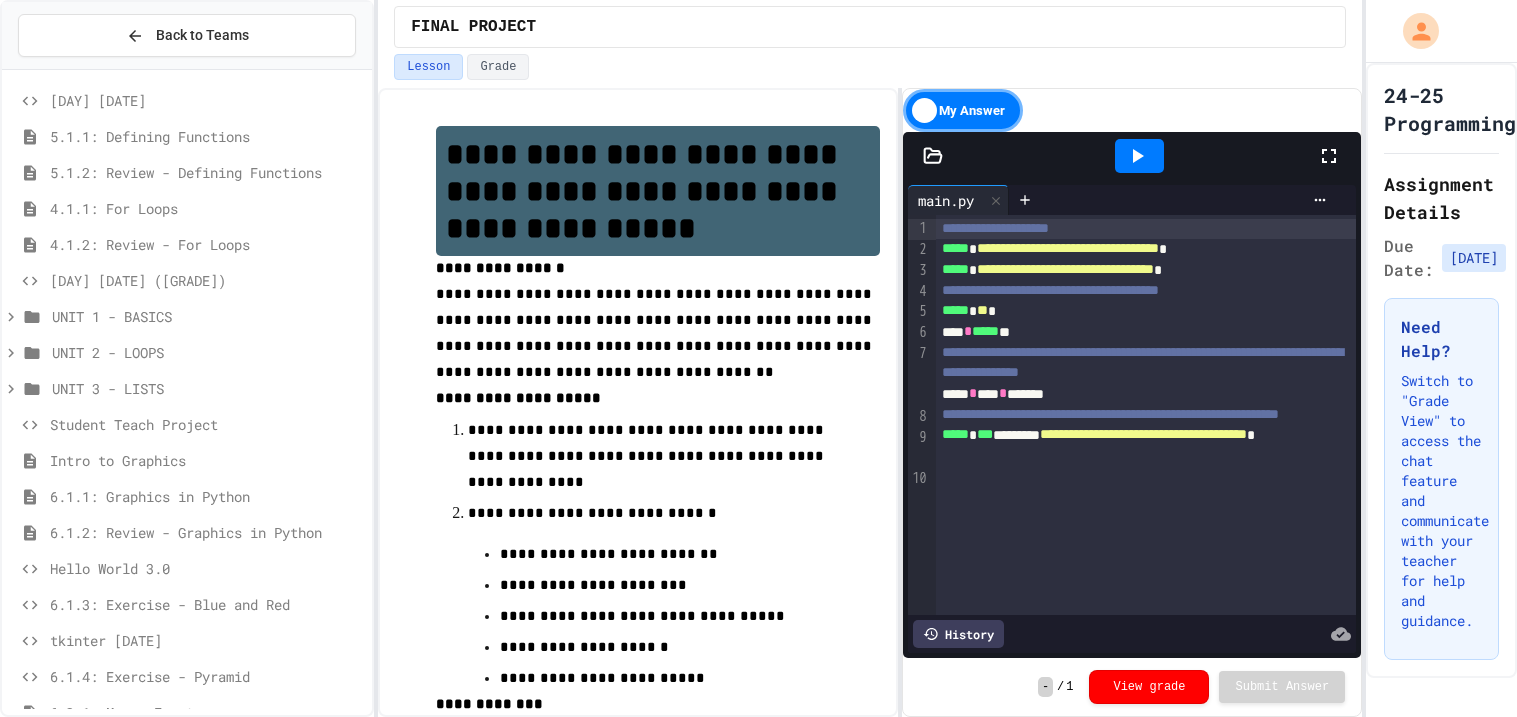 scroll, scrollTop: 0, scrollLeft: 0, axis: both 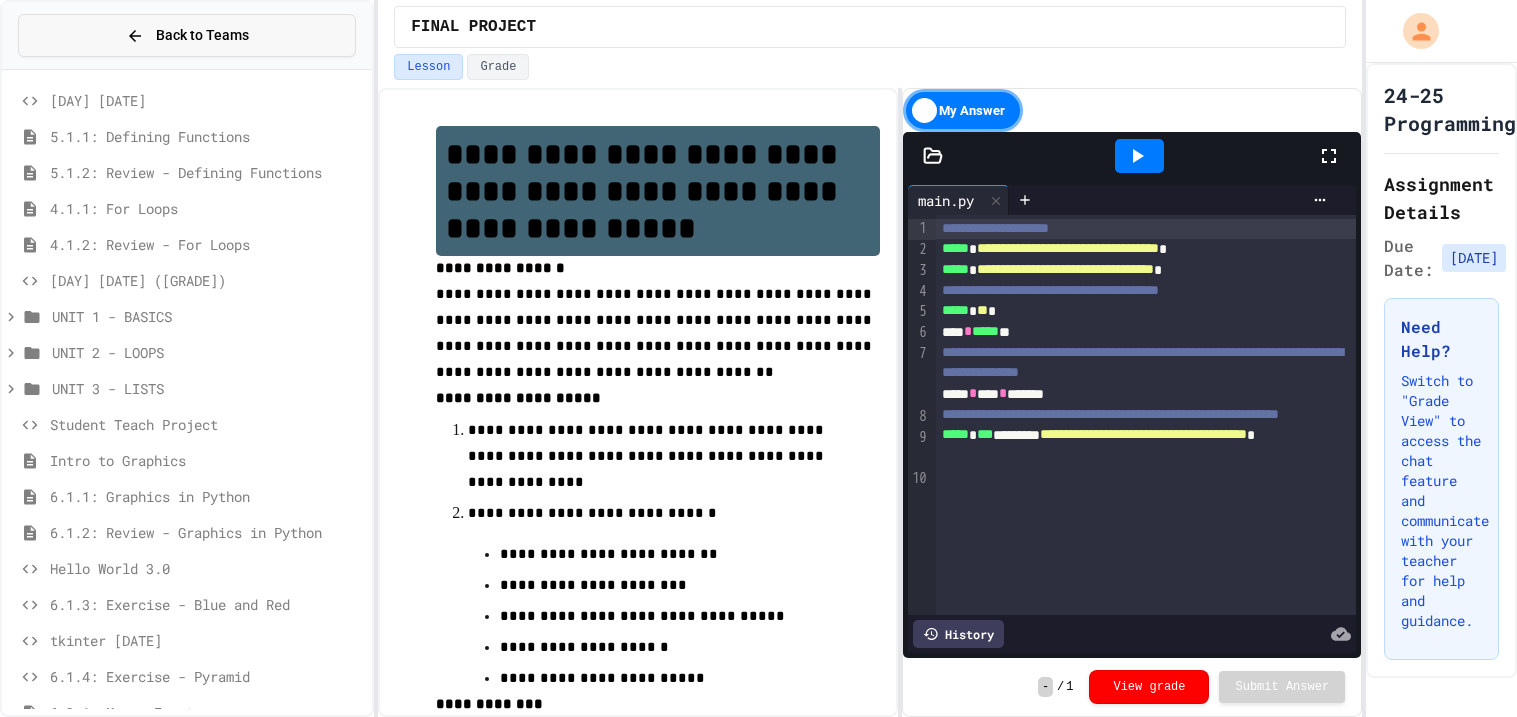 click on "Back to Teams" at bounding box center (187, 35) 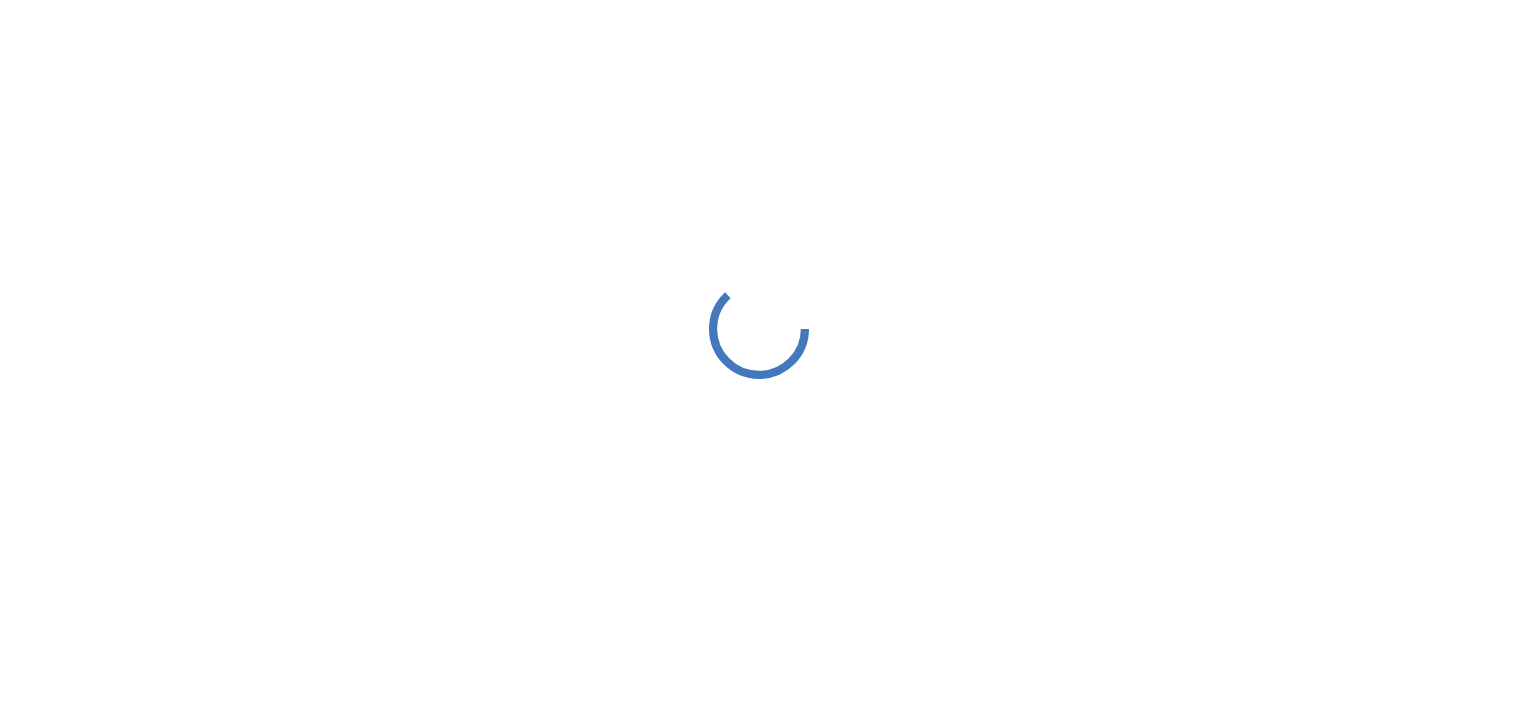 scroll, scrollTop: 0, scrollLeft: 0, axis: both 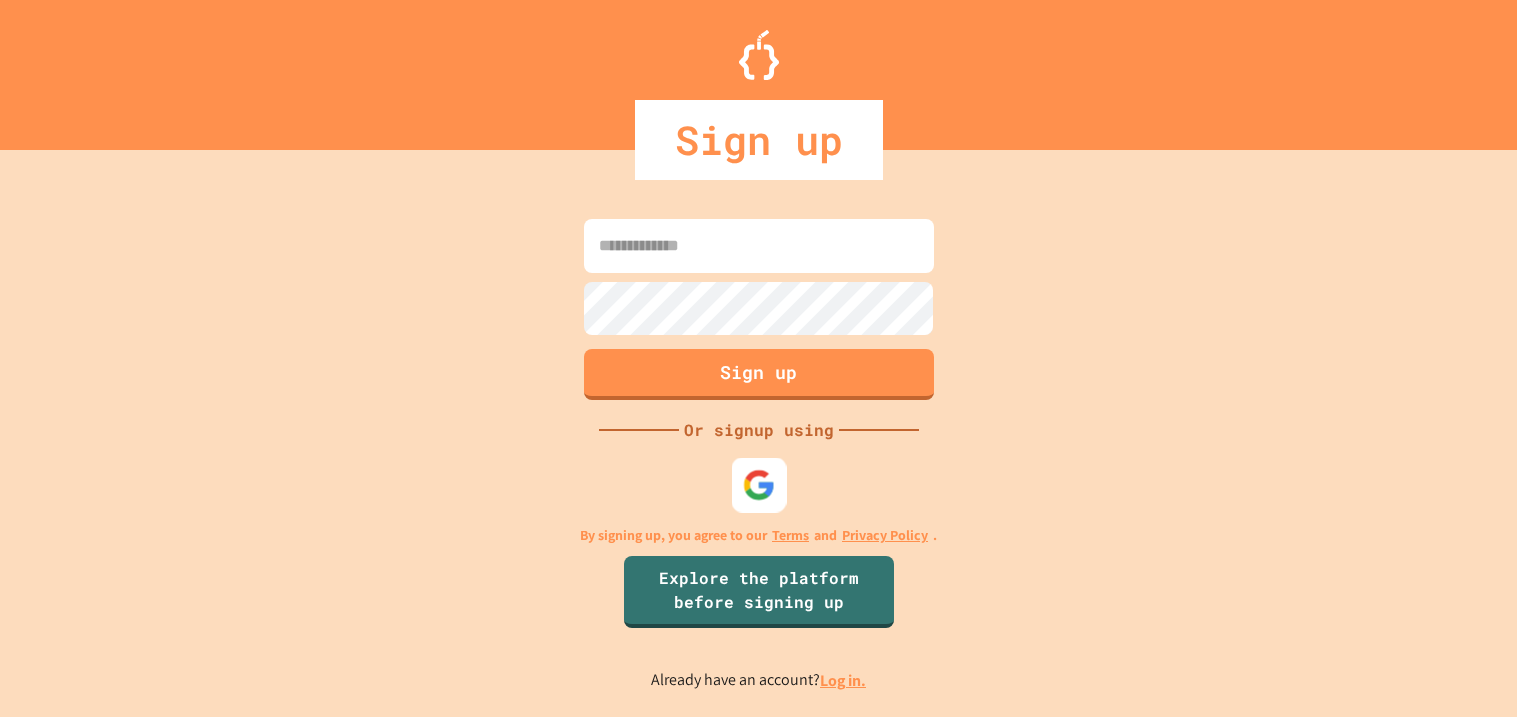 click at bounding box center [758, 485] 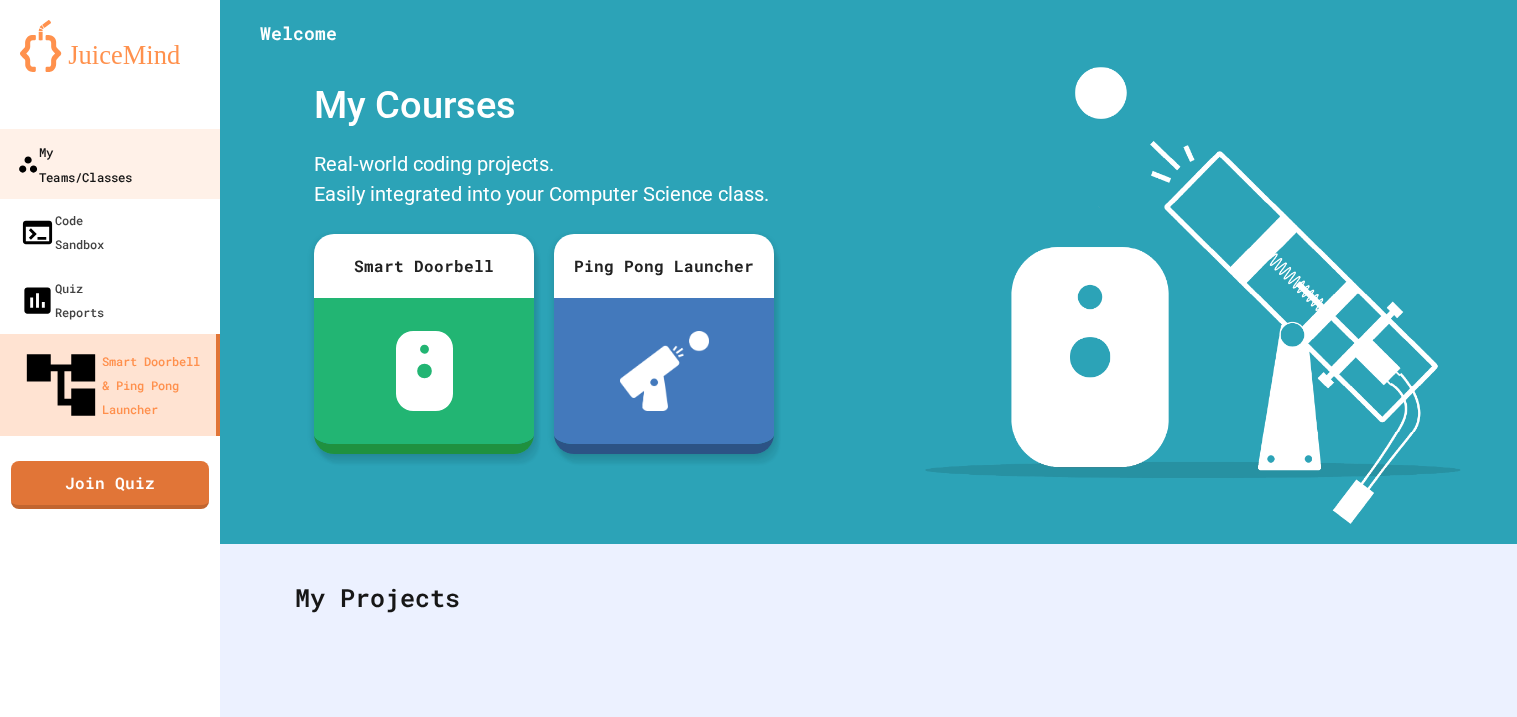 click on "My Teams/Classes" at bounding box center [110, 164] 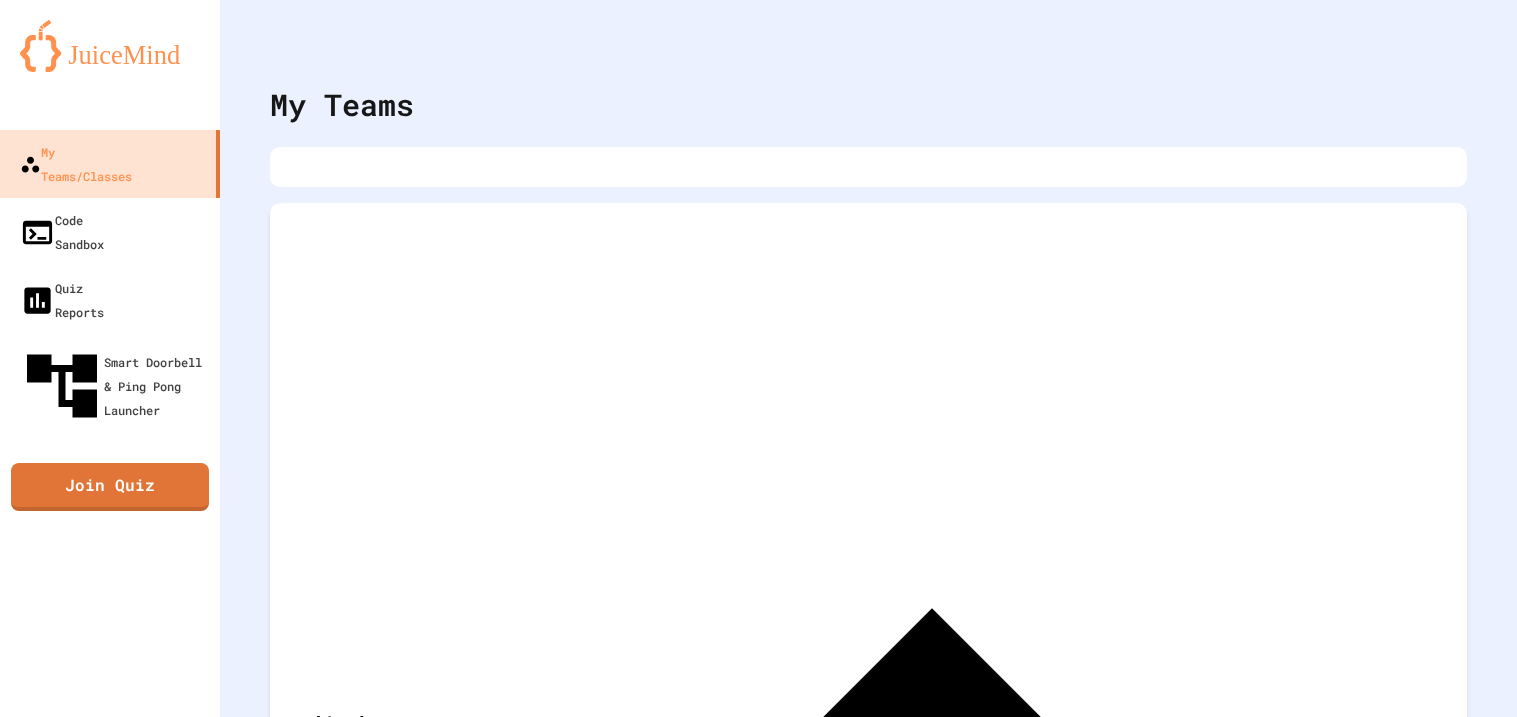 click on "Archived Teams" at bounding box center [868, 738] 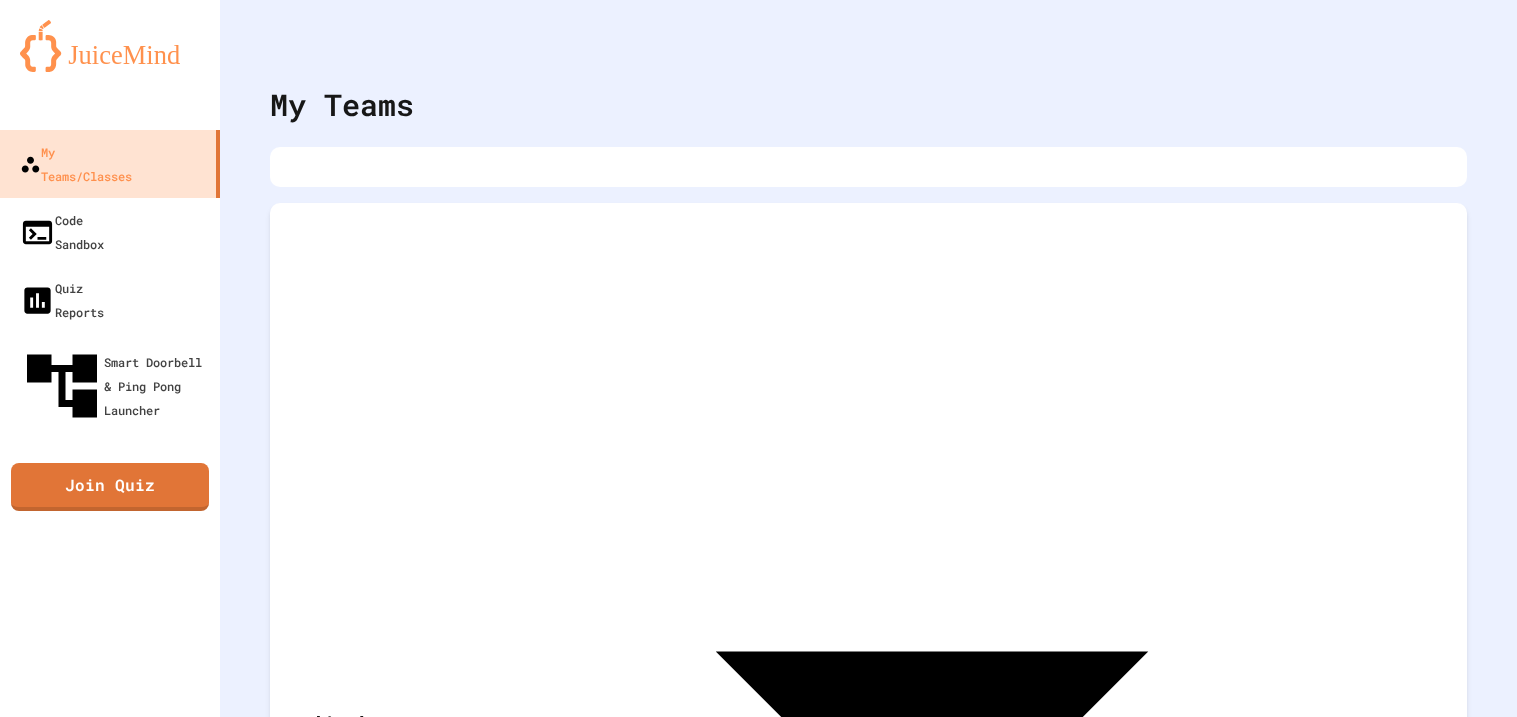 click on "24-25 Programming" at bounding box center [868, 1313] 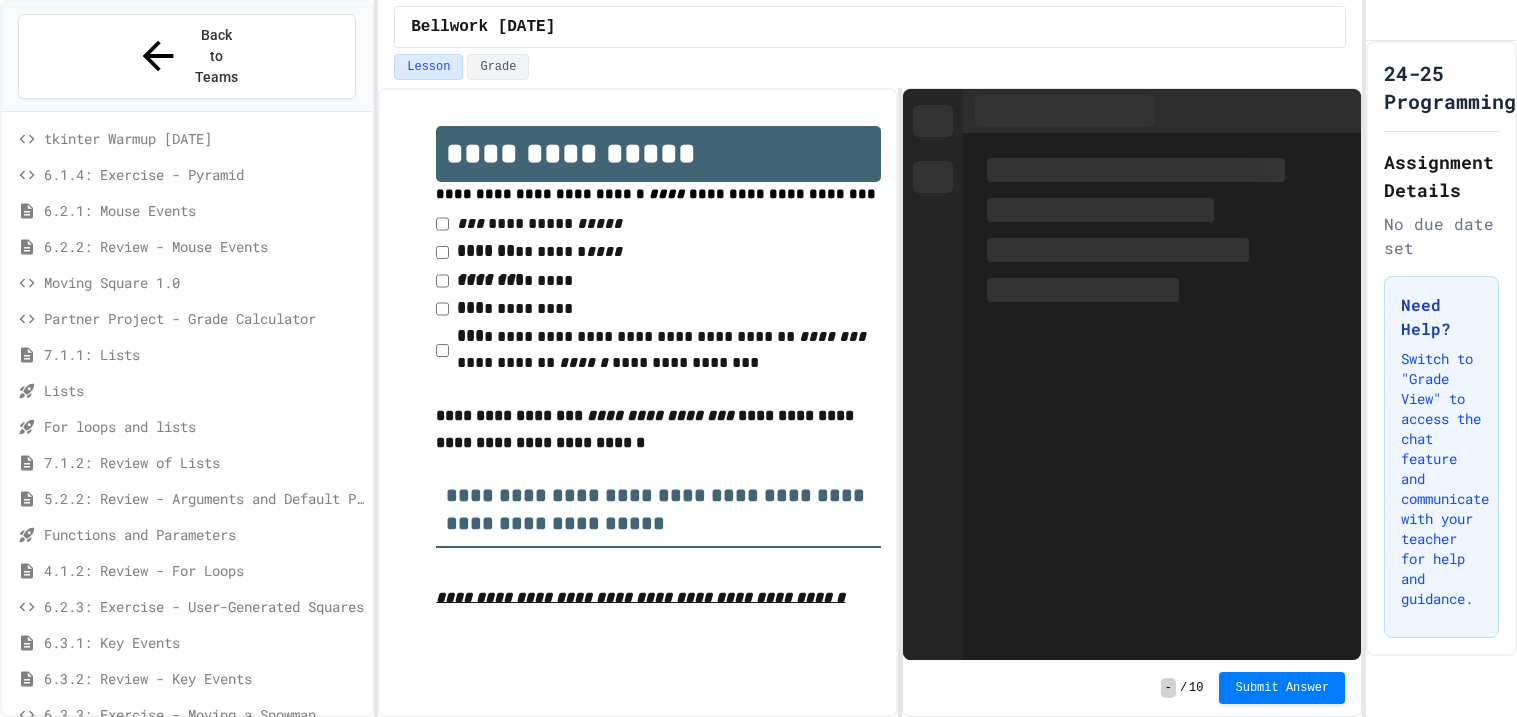 scroll, scrollTop: 566, scrollLeft: 0, axis: vertical 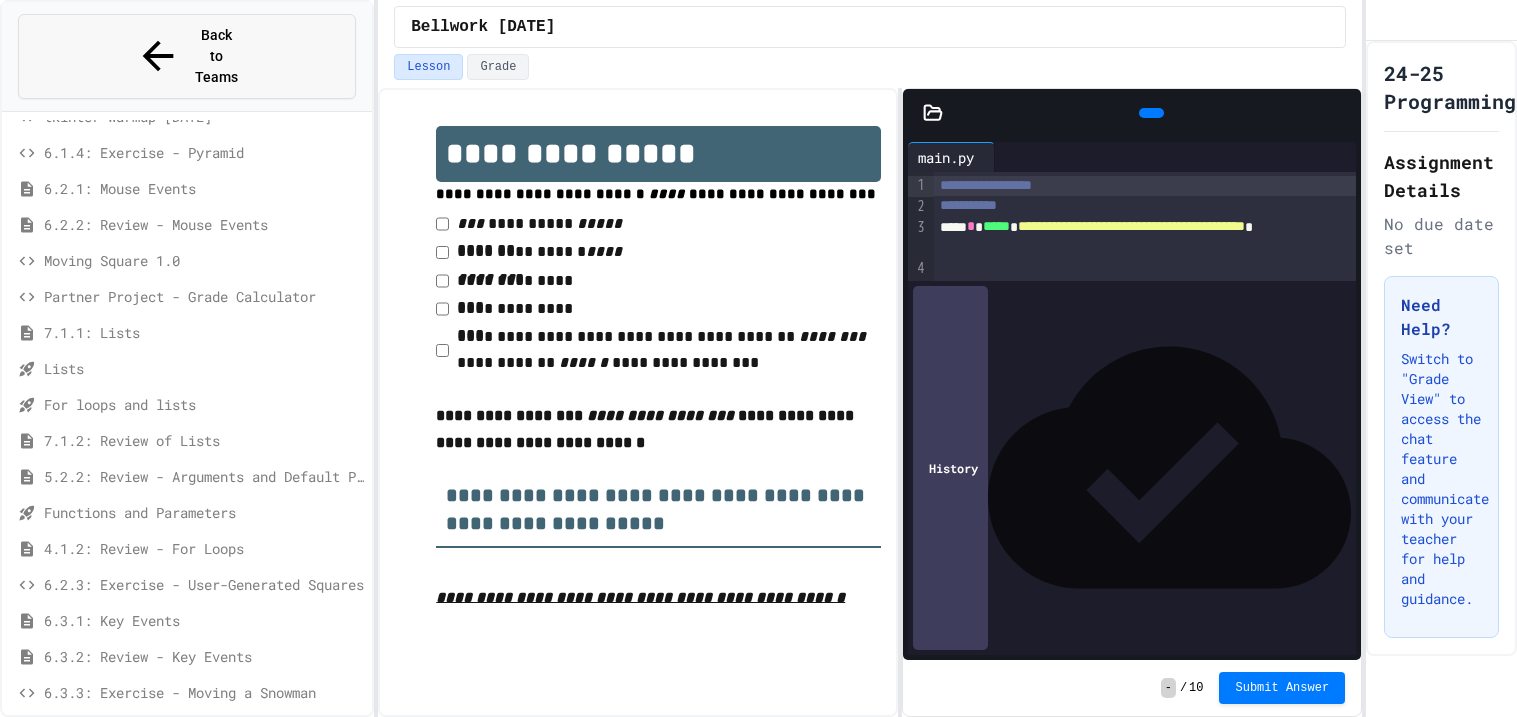 click on "Back to Teams" at bounding box center [187, 56] 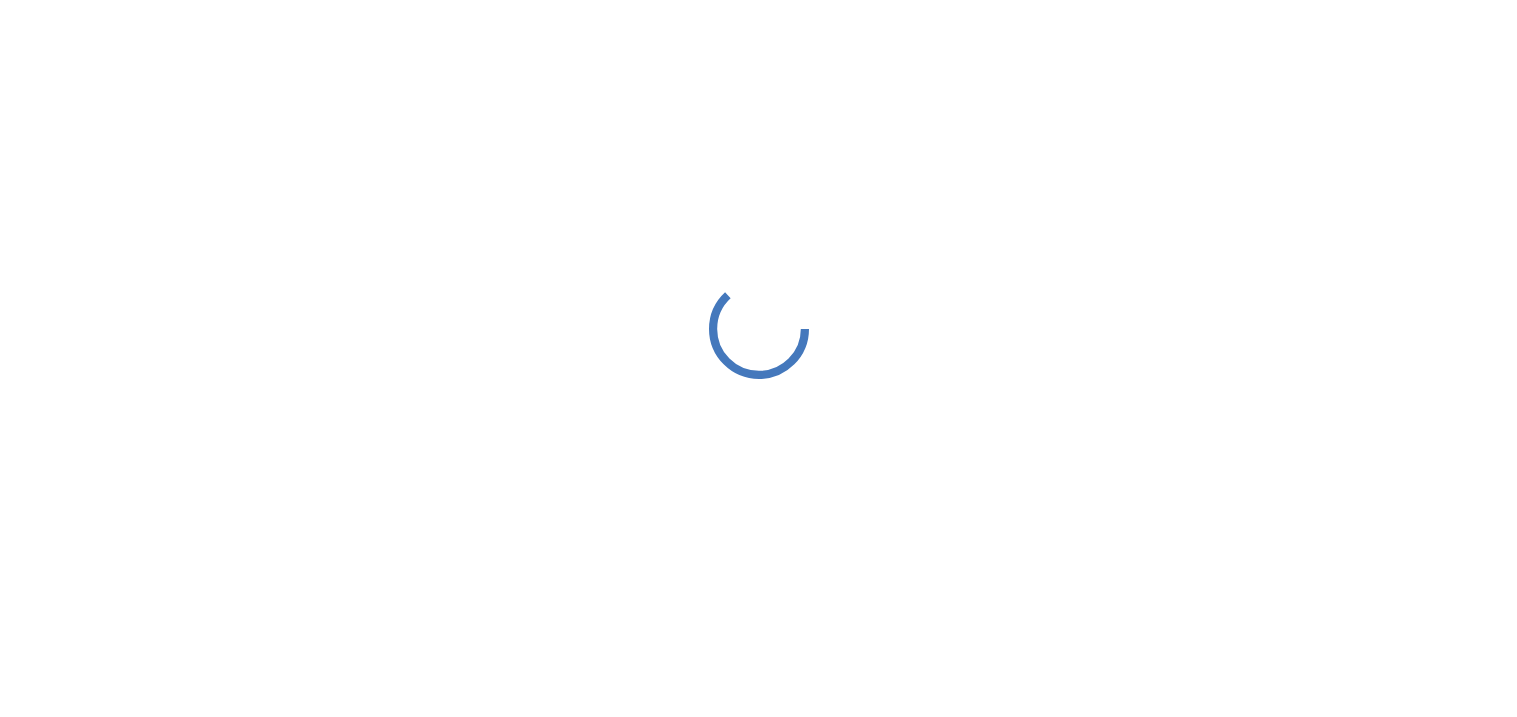 scroll, scrollTop: 0, scrollLeft: 0, axis: both 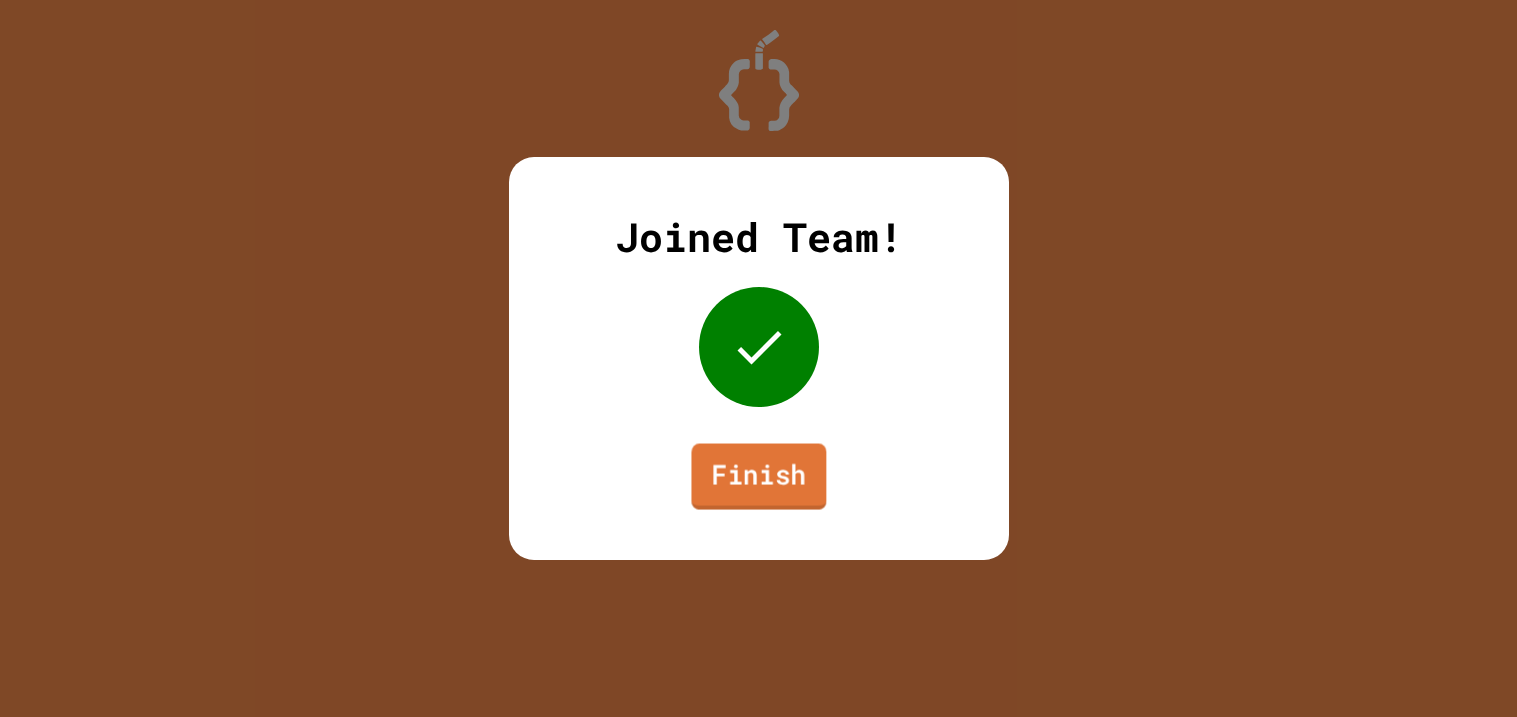 click on "Finish" at bounding box center [758, 477] 